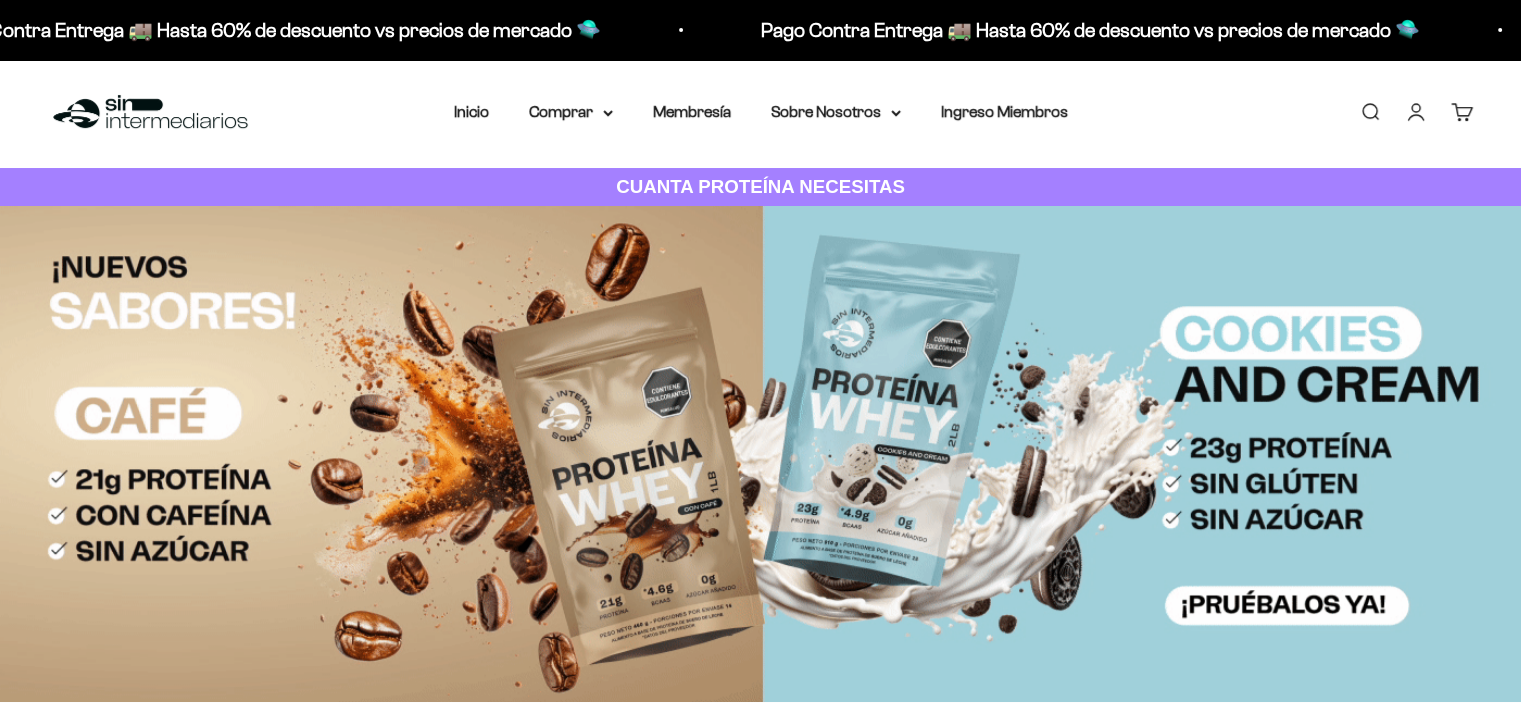 scroll, scrollTop: 0, scrollLeft: 0, axis: both 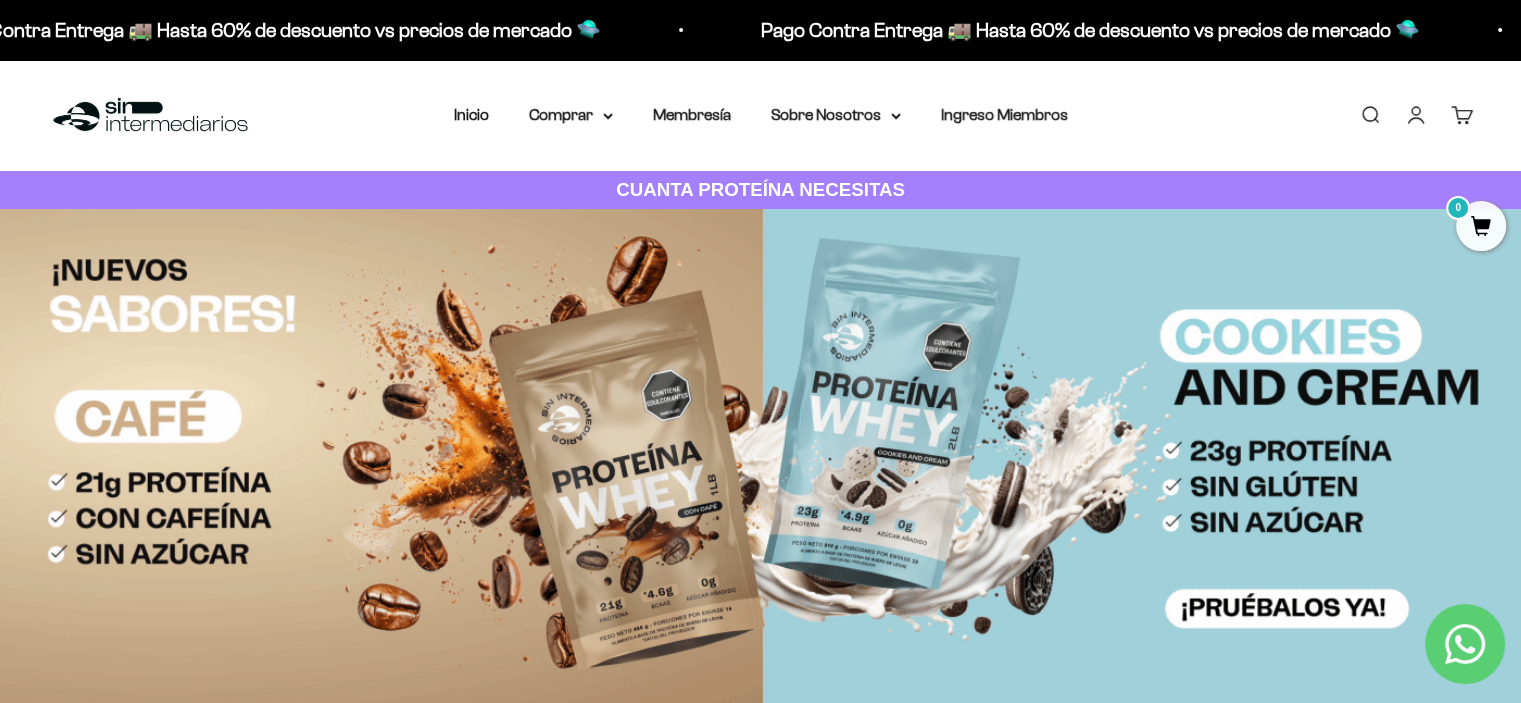 click on "Buscar" at bounding box center [1370, 115] 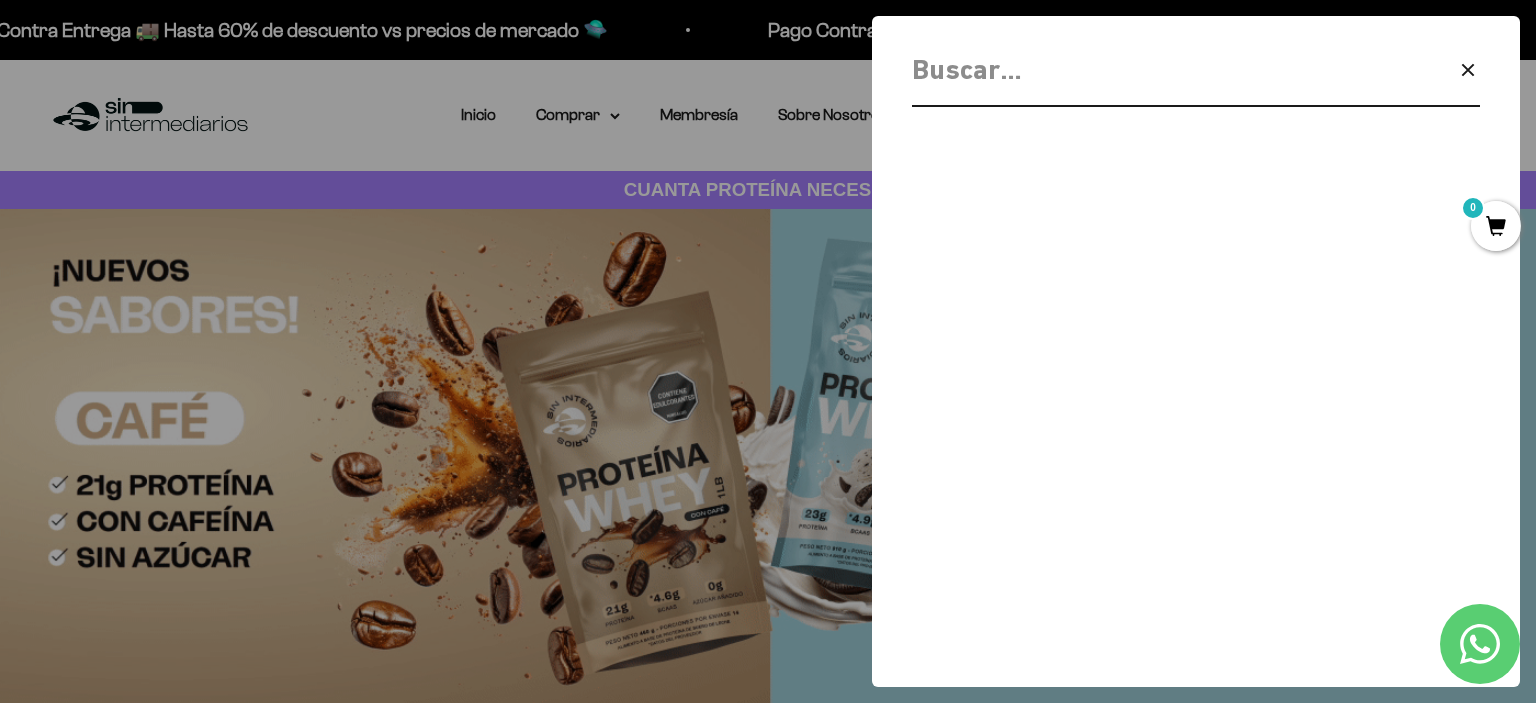 click 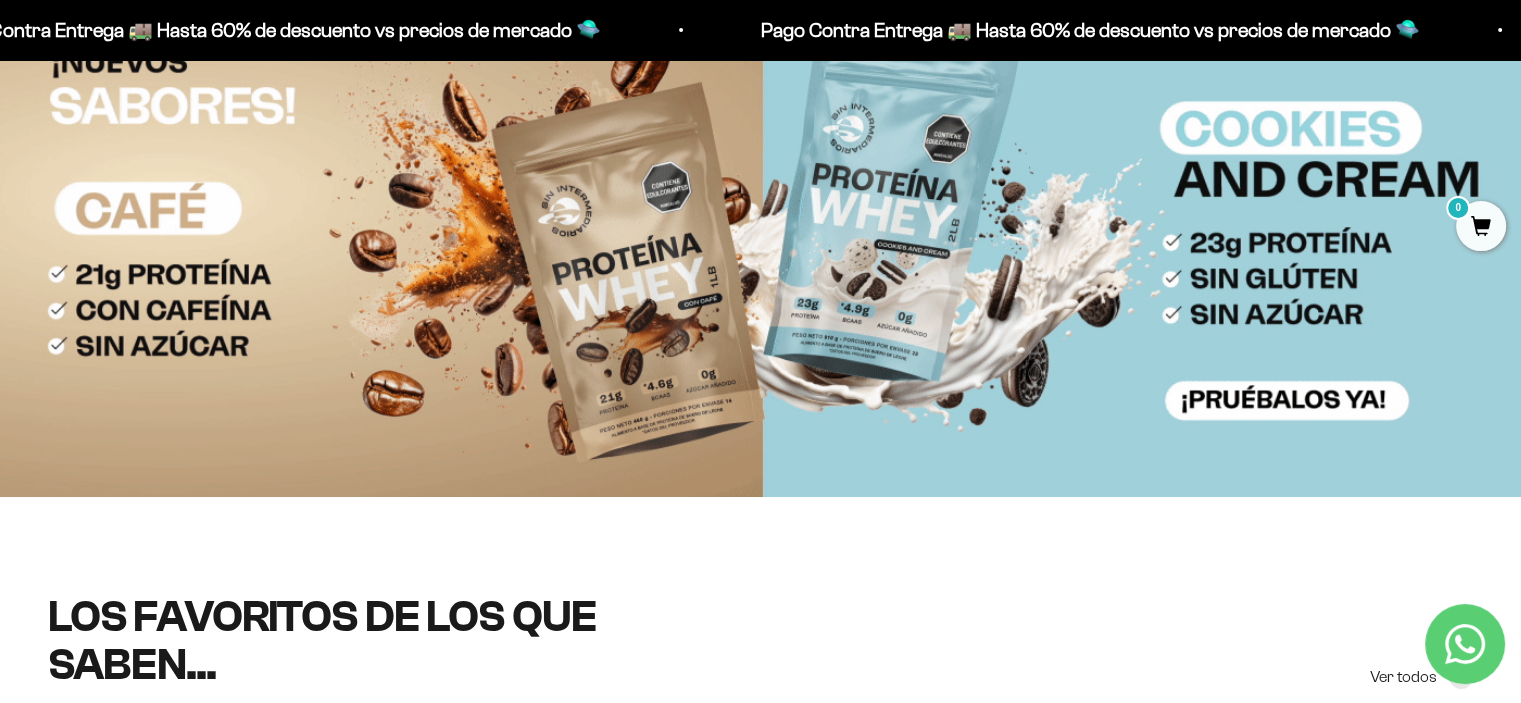 scroll, scrollTop: 0, scrollLeft: 0, axis: both 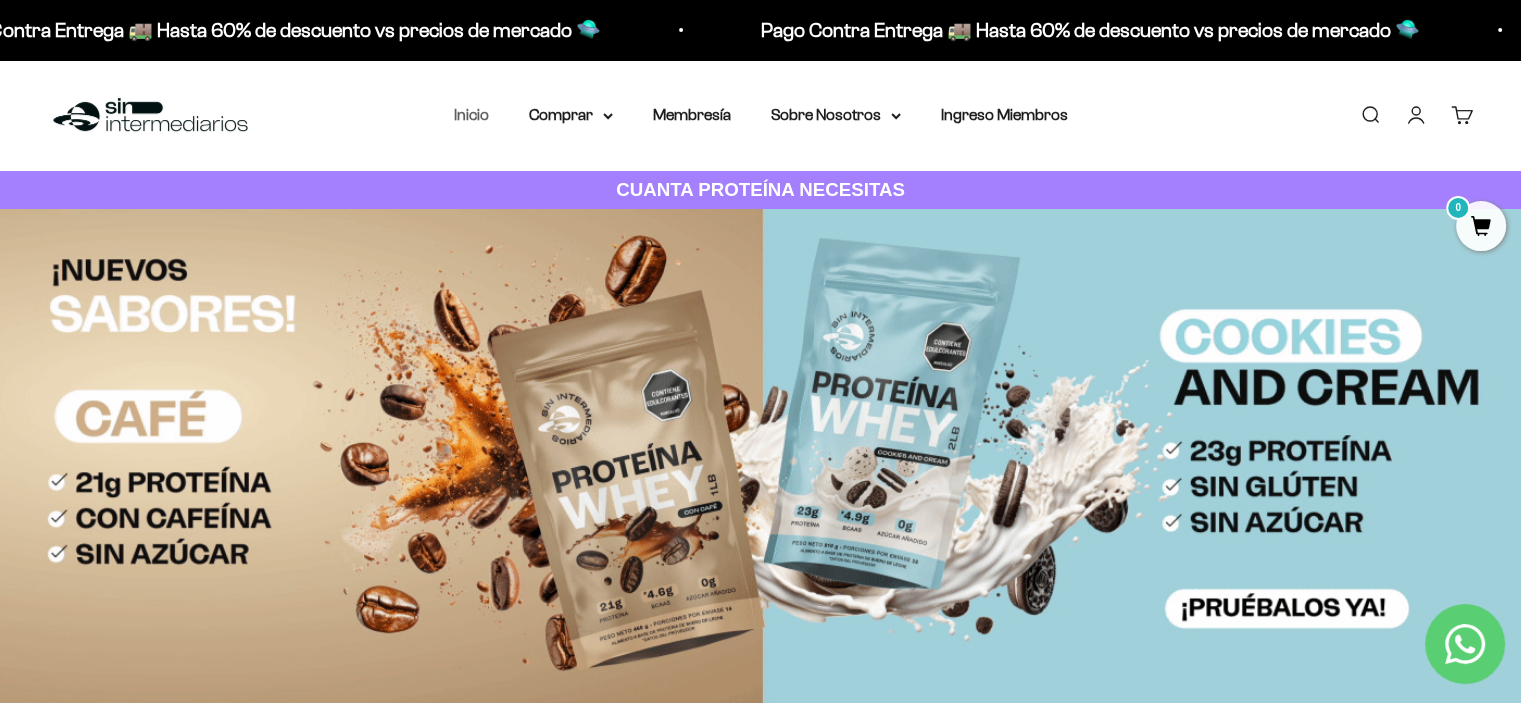 click on "Inicio" at bounding box center (471, 114) 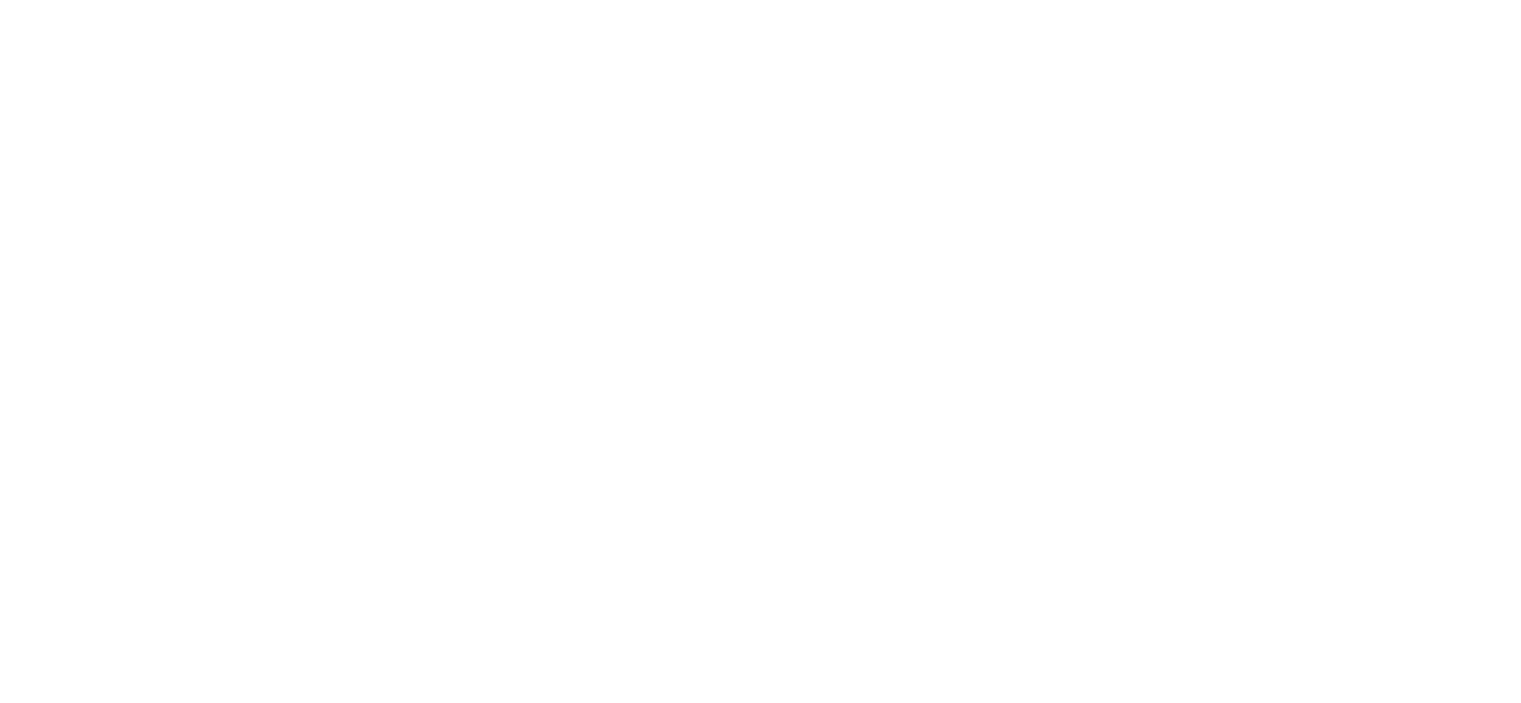 scroll, scrollTop: 0, scrollLeft: 0, axis: both 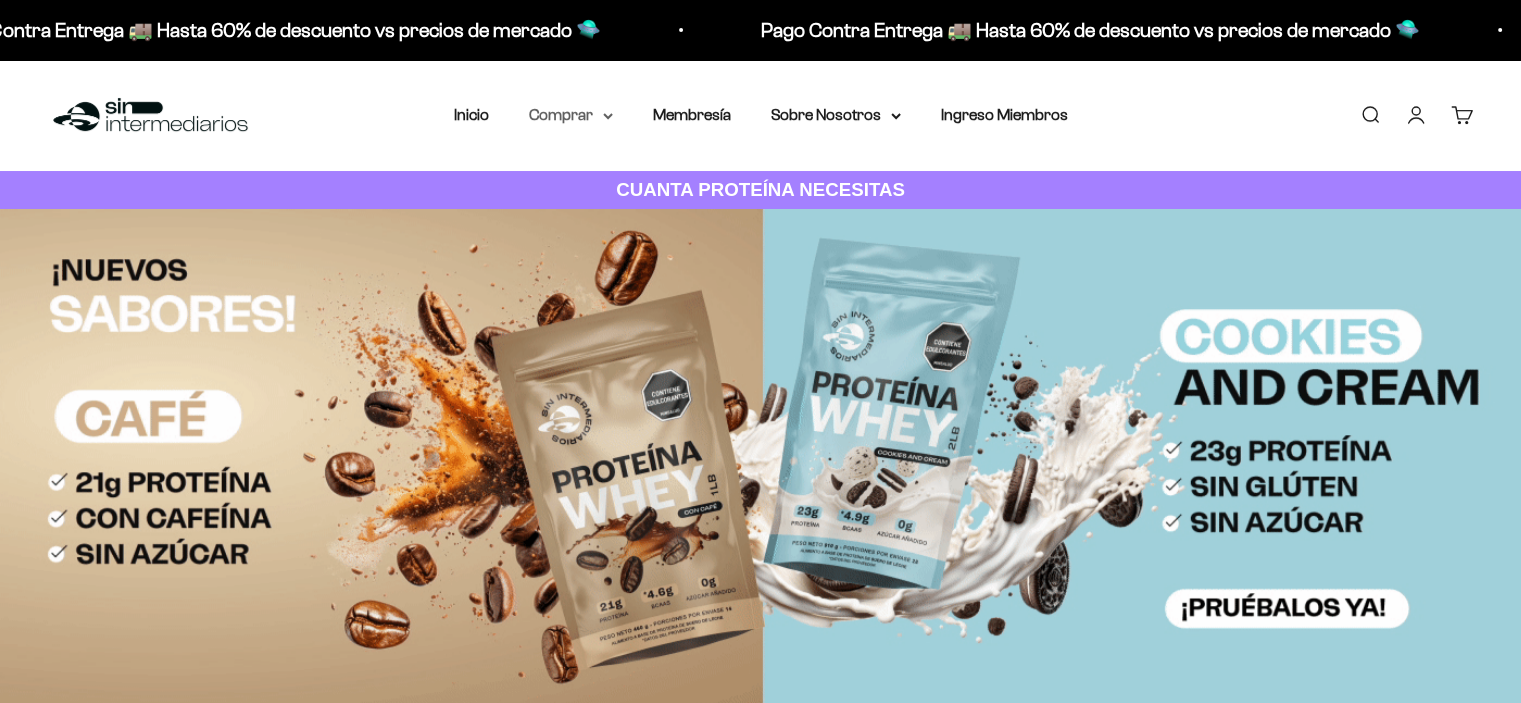 click on "Comprar" at bounding box center (571, 115) 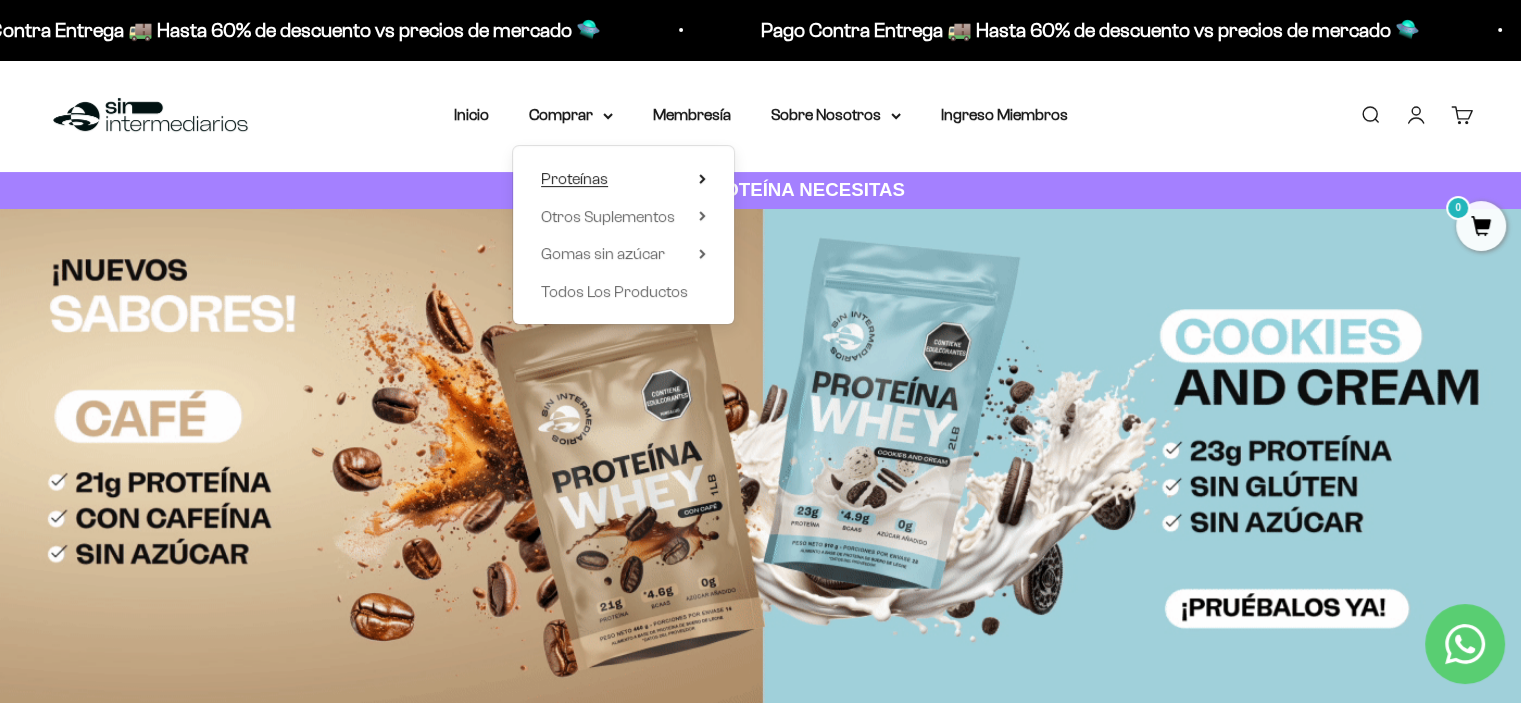 click on "Proteínas" at bounding box center [574, 178] 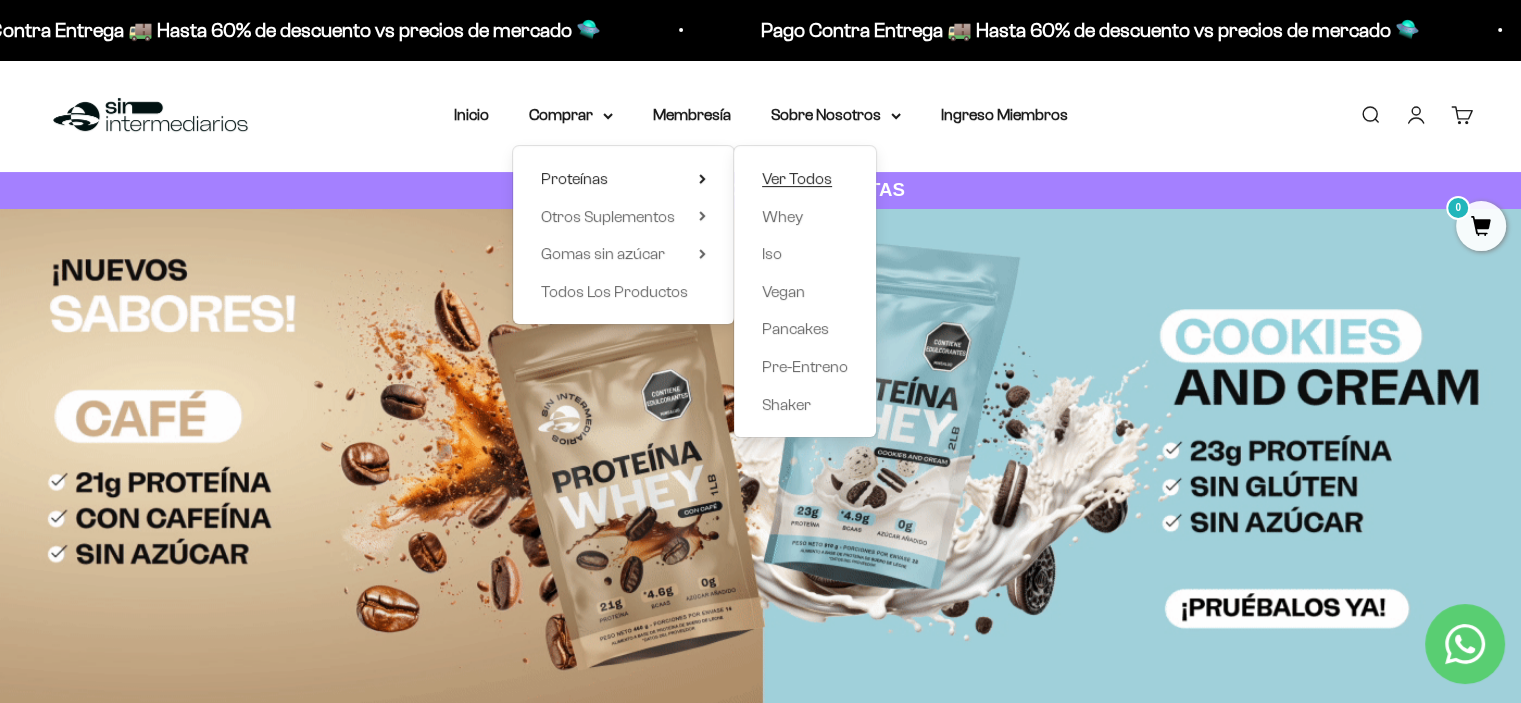 click on "Ver Todos" at bounding box center [797, 178] 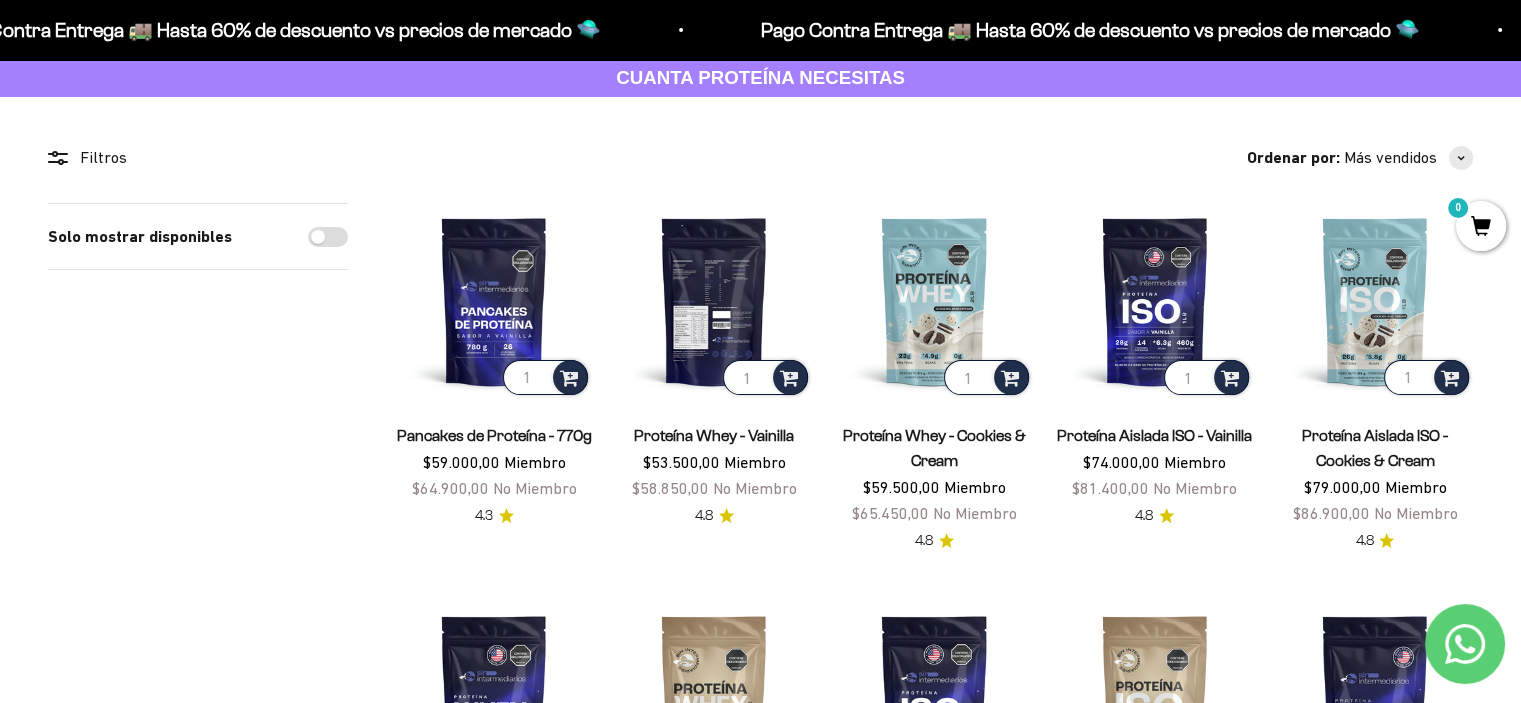 scroll, scrollTop: 112, scrollLeft: 0, axis: vertical 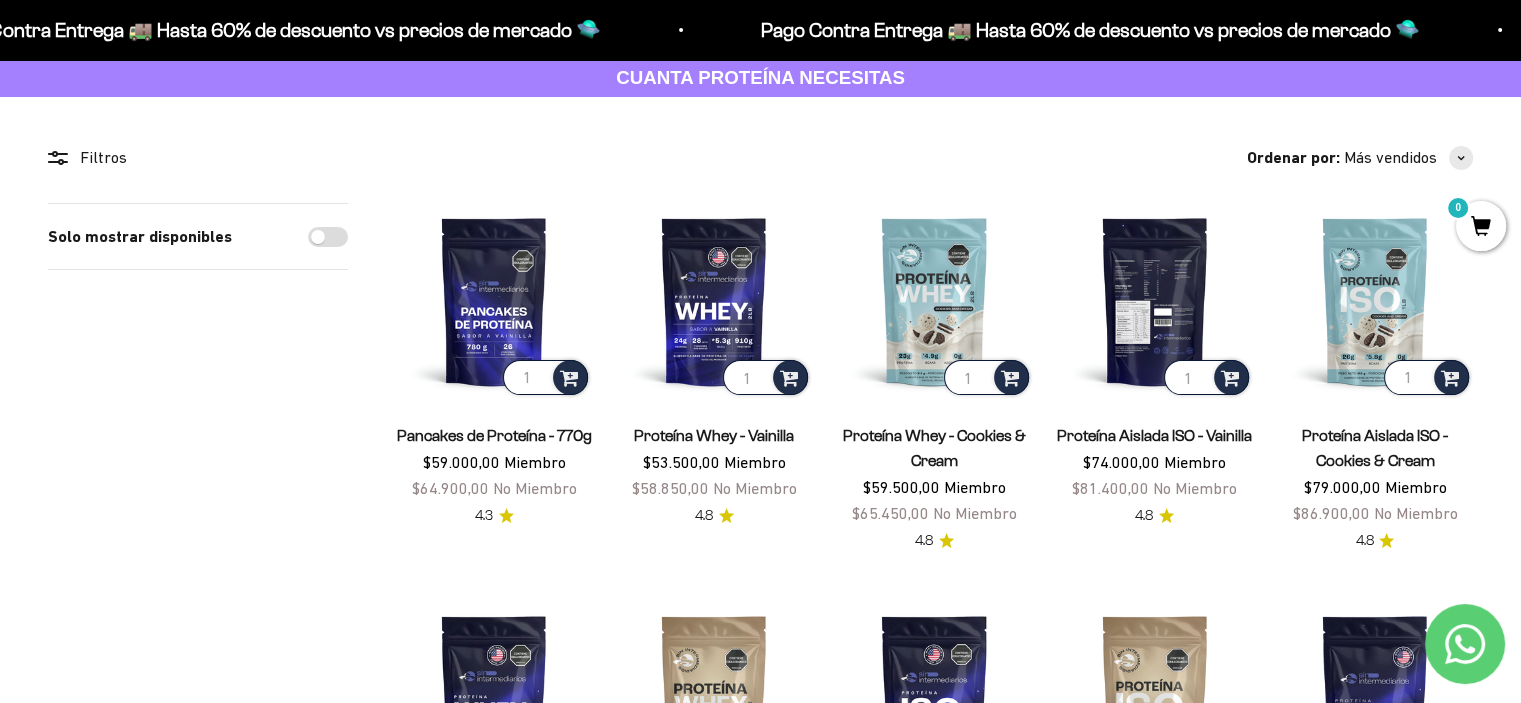 click at bounding box center [1155, 301] 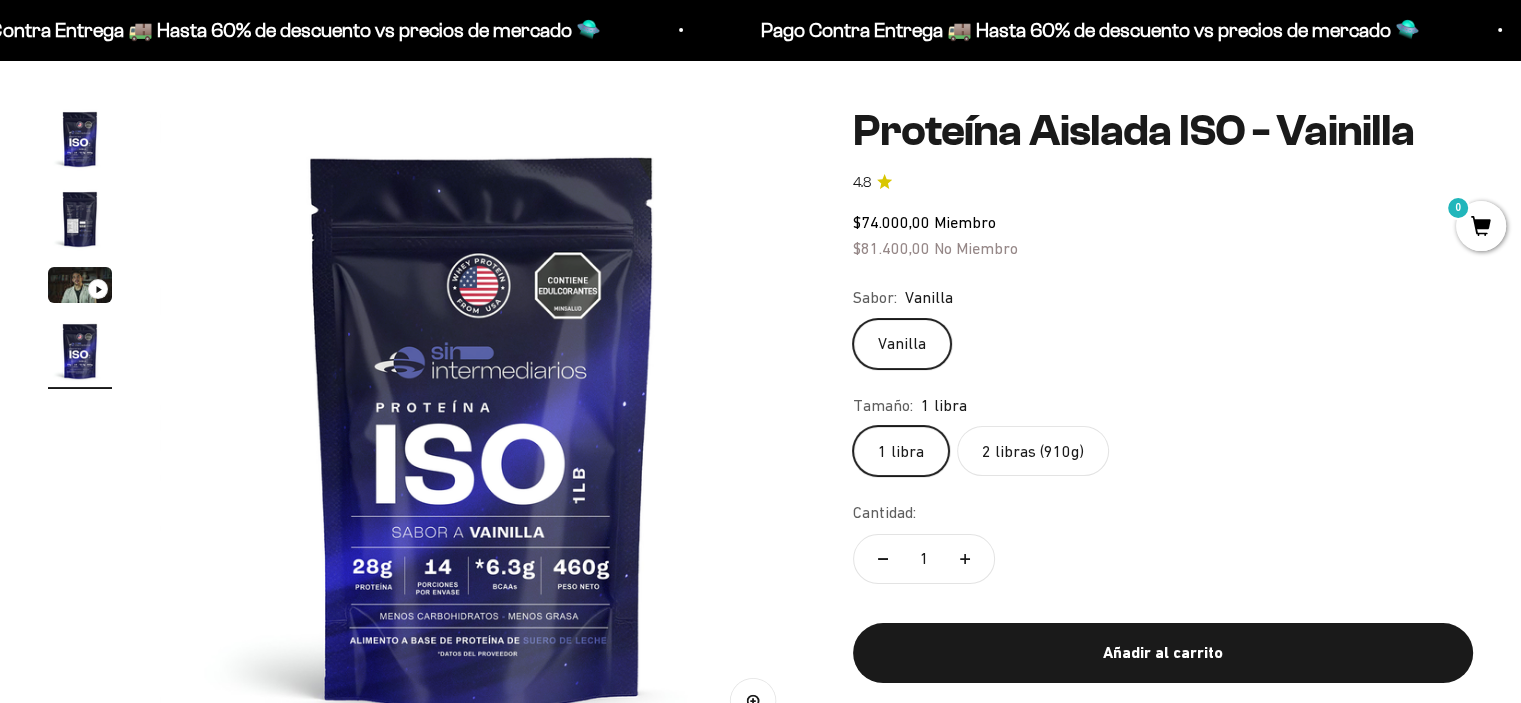 scroll, scrollTop: 150, scrollLeft: 0, axis: vertical 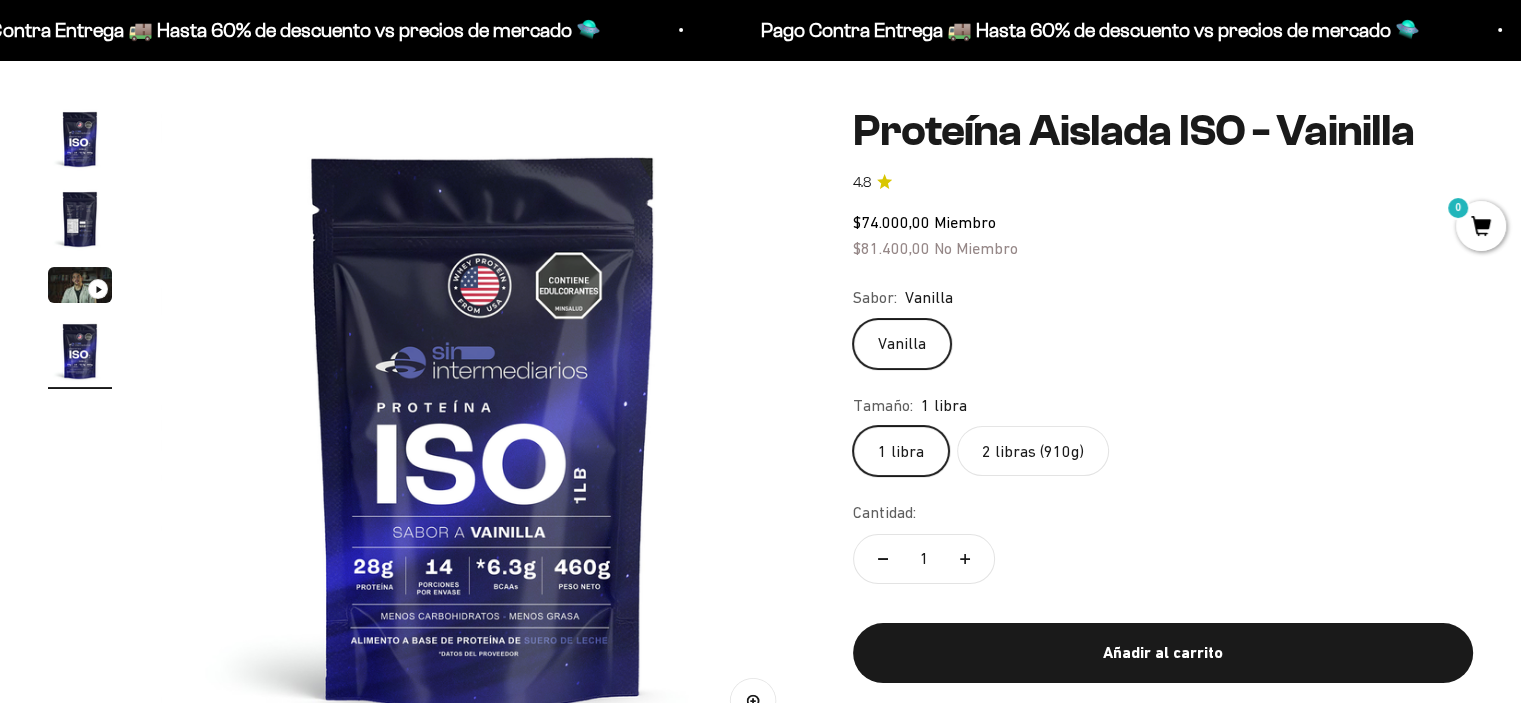 click on "2 libras (910g)" 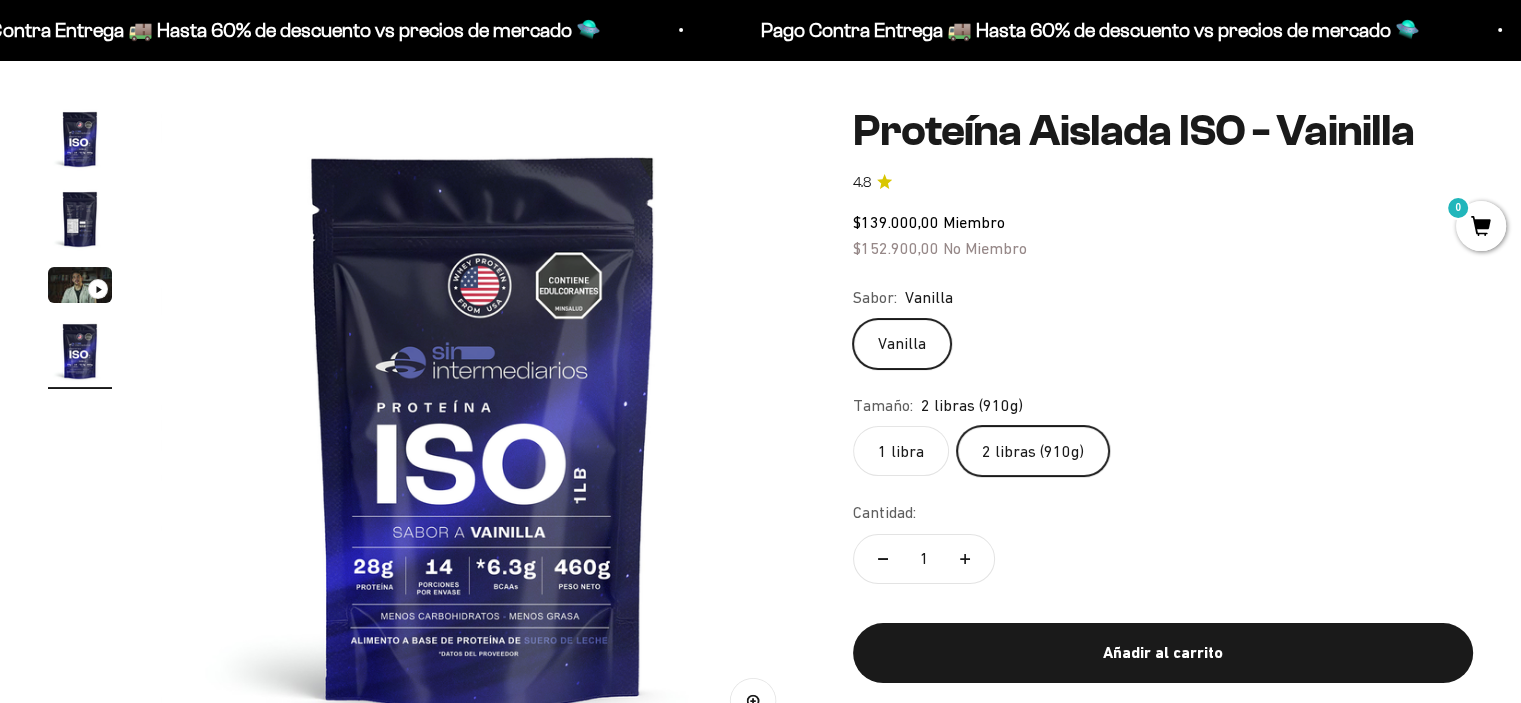 scroll, scrollTop: 0, scrollLeft: 0, axis: both 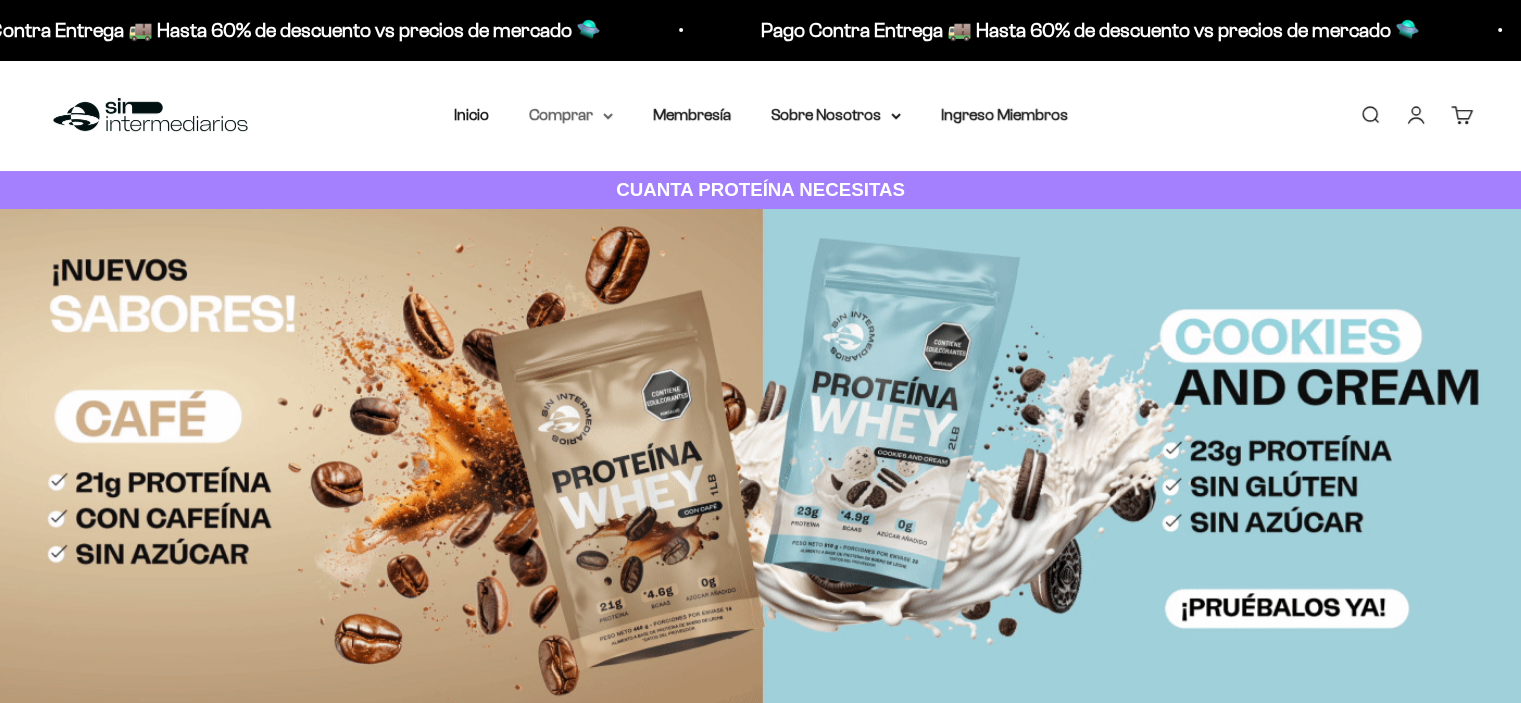 click on "Comprar" at bounding box center [571, 115] 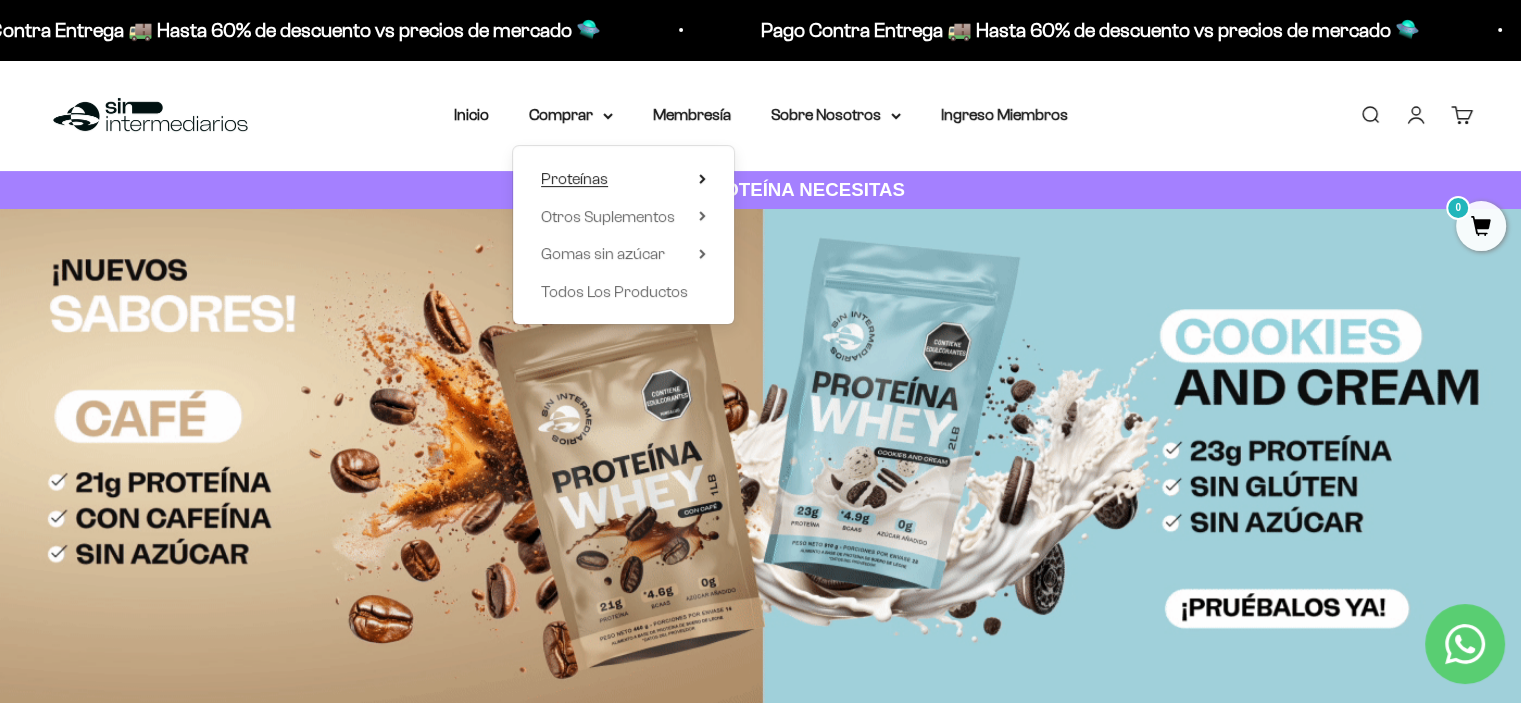 click on "Proteínas" at bounding box center [623, 179] 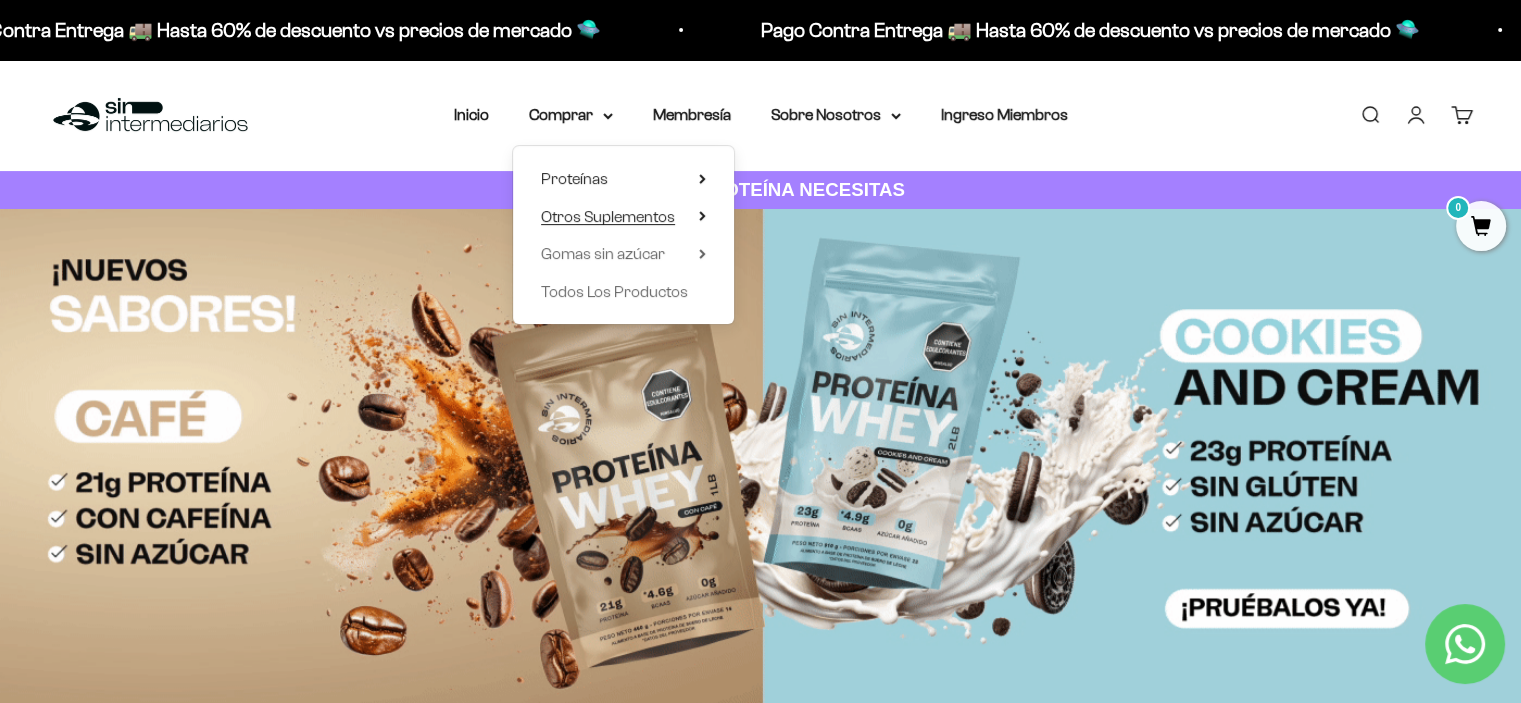 click on "Otros Suplementos" at bounding box center [623, 217] 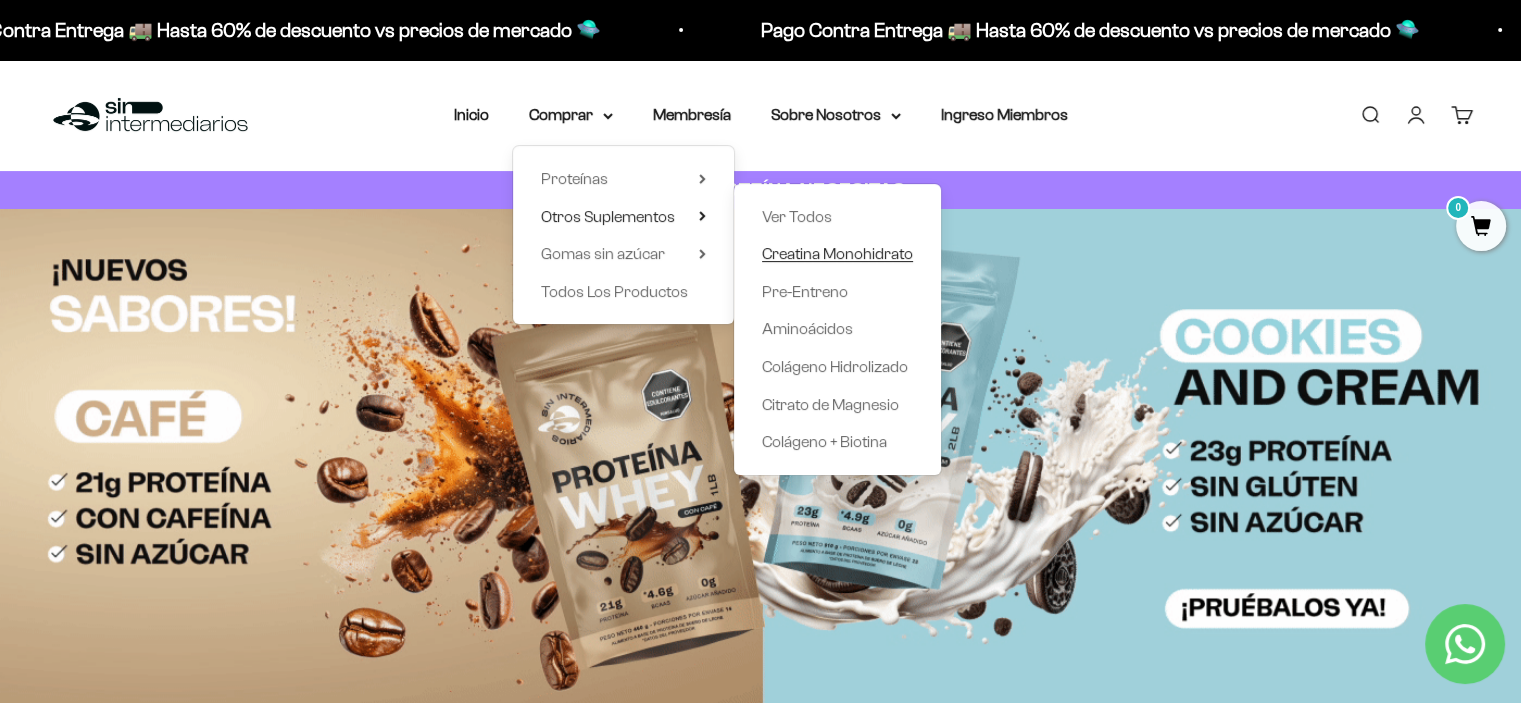 click on "Creatina Monohidrato" at bounding box center [837, 253] 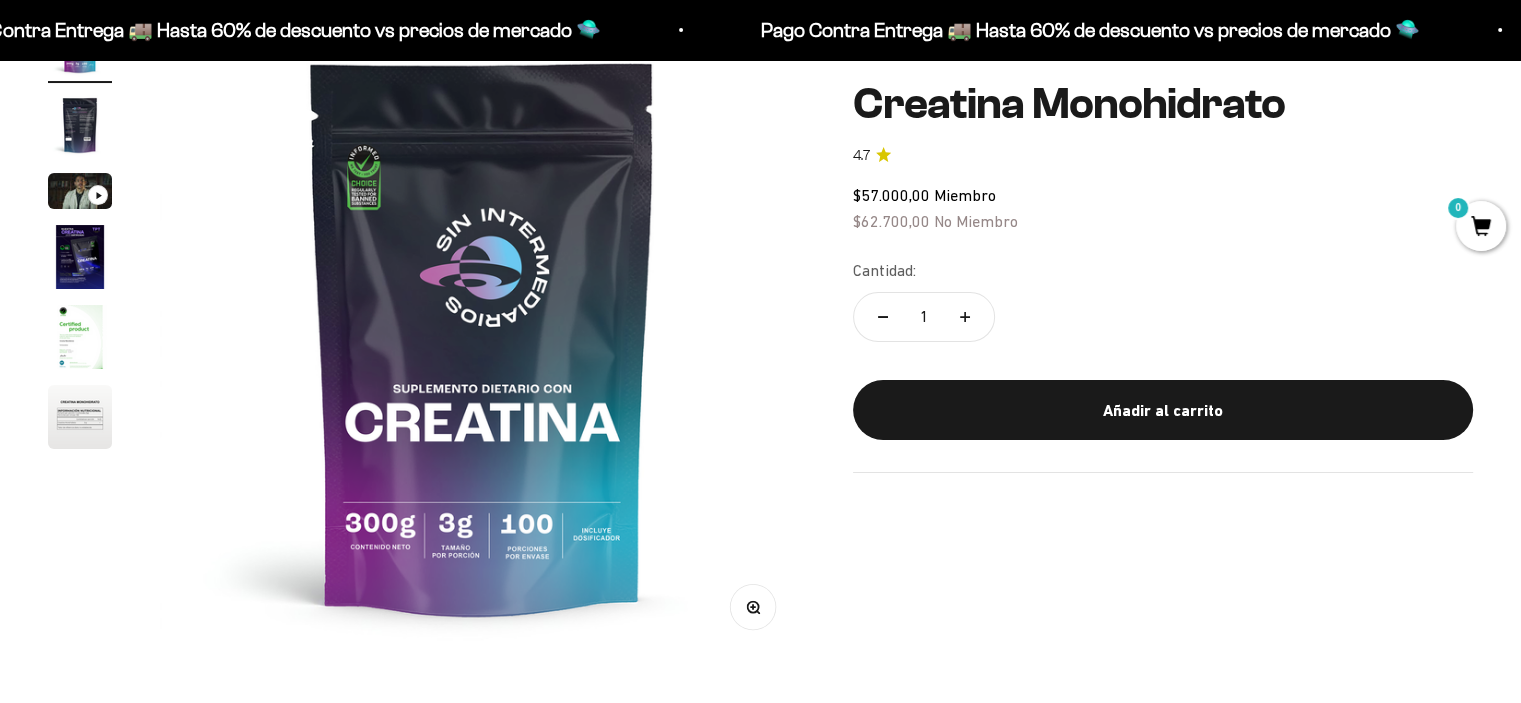 scroll, scrollTop: 243, scrollLeft: 0, axis: vertical 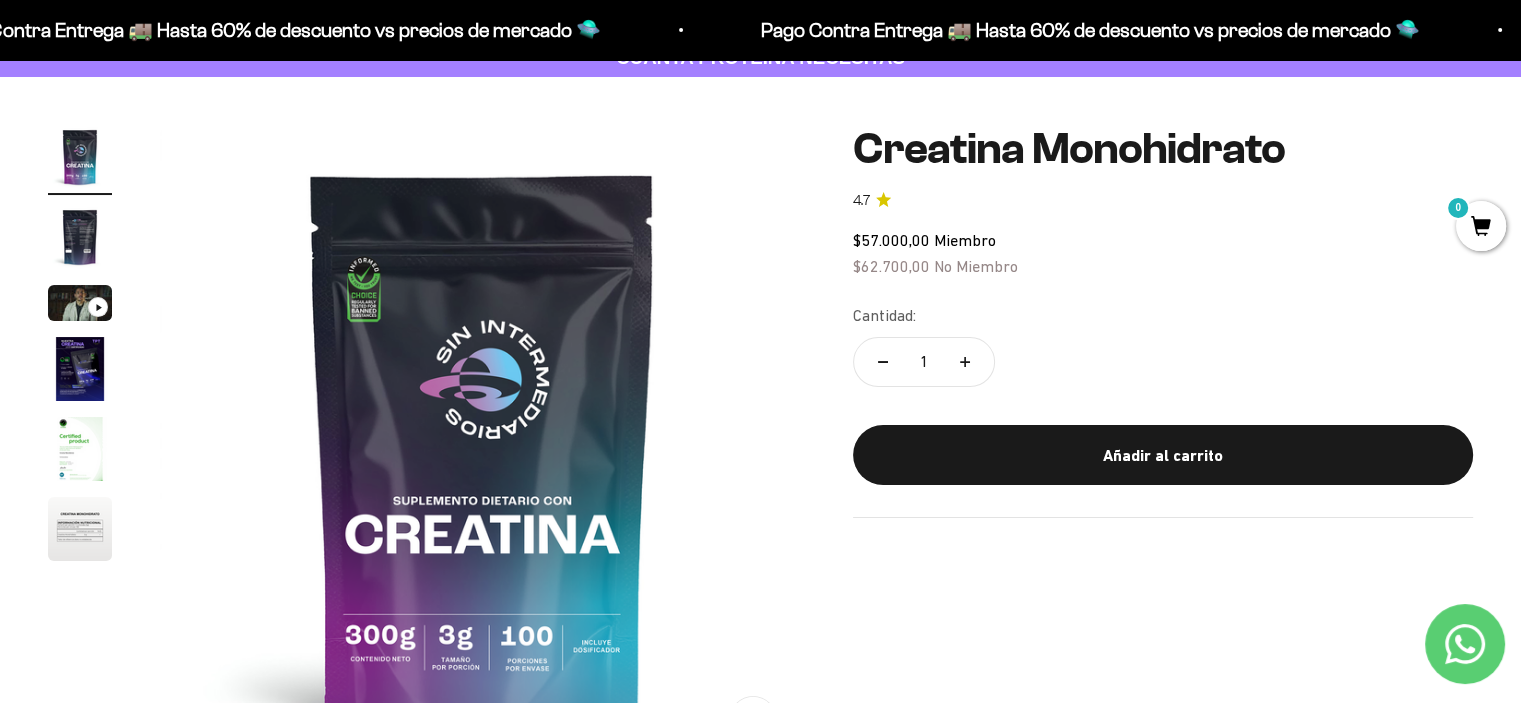click at bounding box center [80, 237] 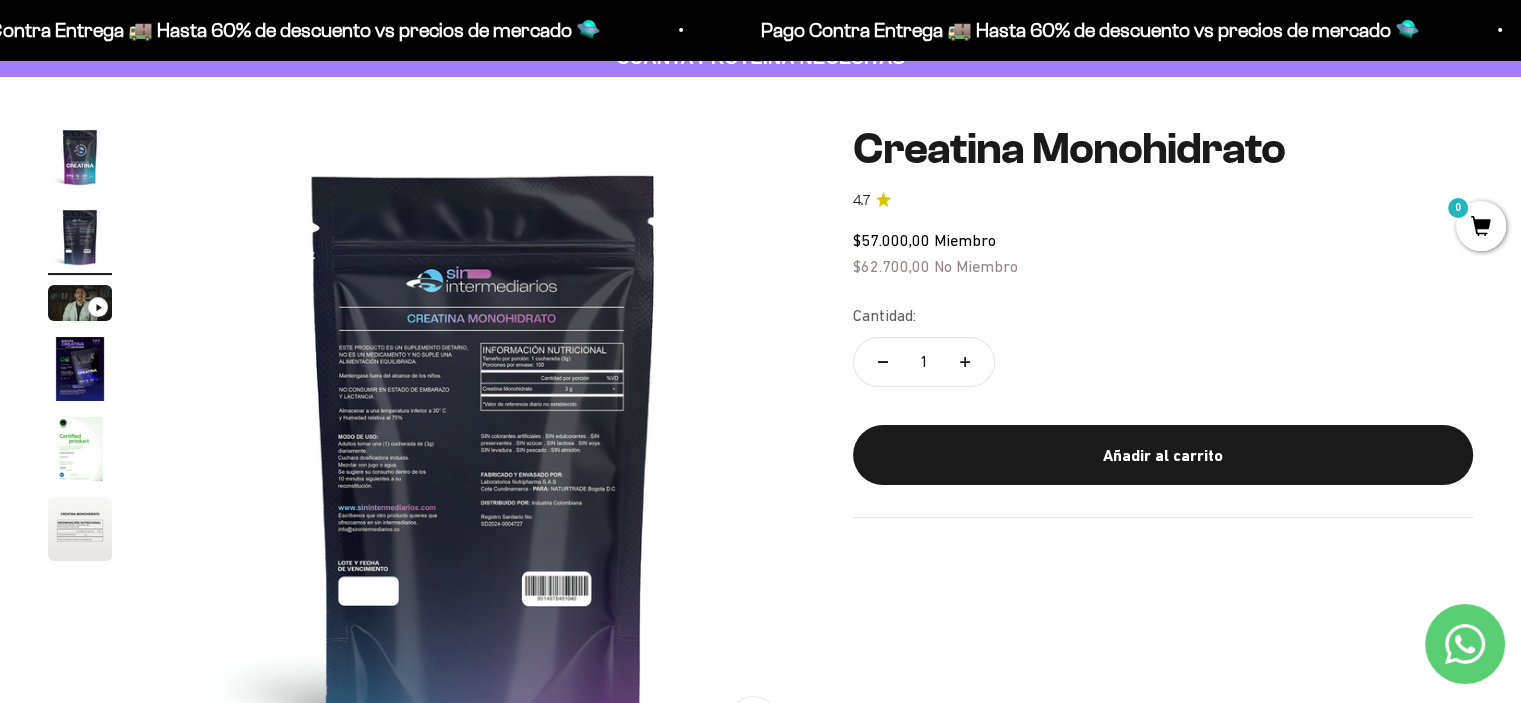 scroll, scrollTop: 0, scrollLeft: 669, axis: horizontal 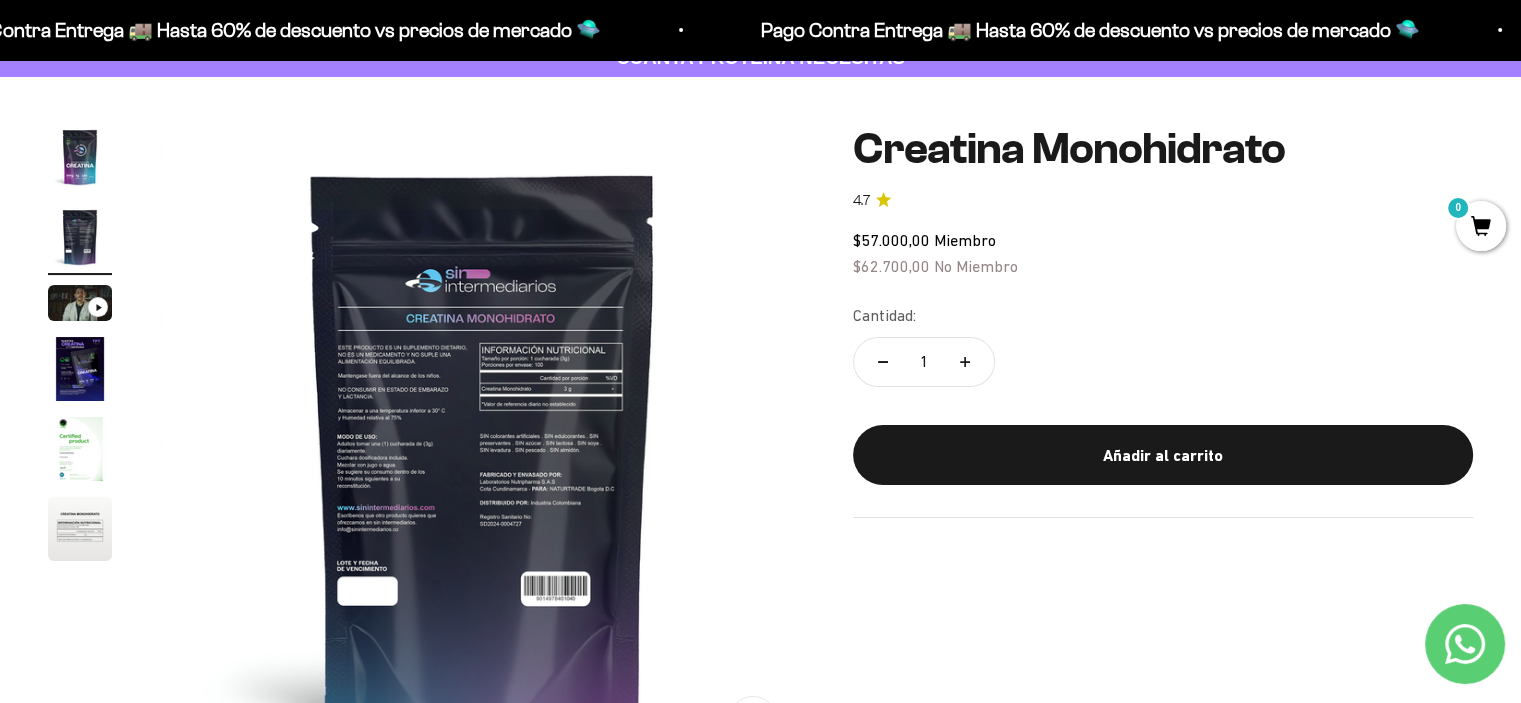 click at bounding box center (80, 369) 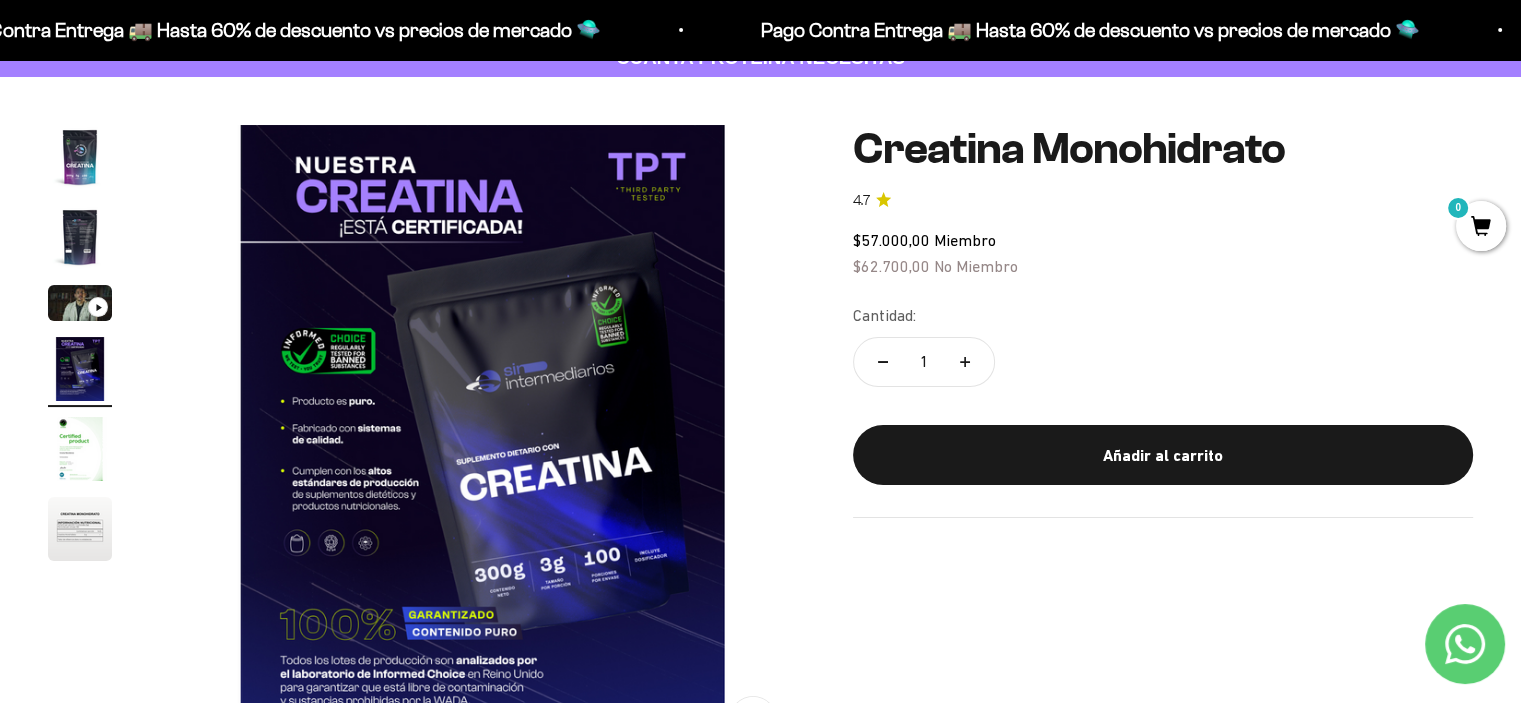 click at bounding box center (80, 449) 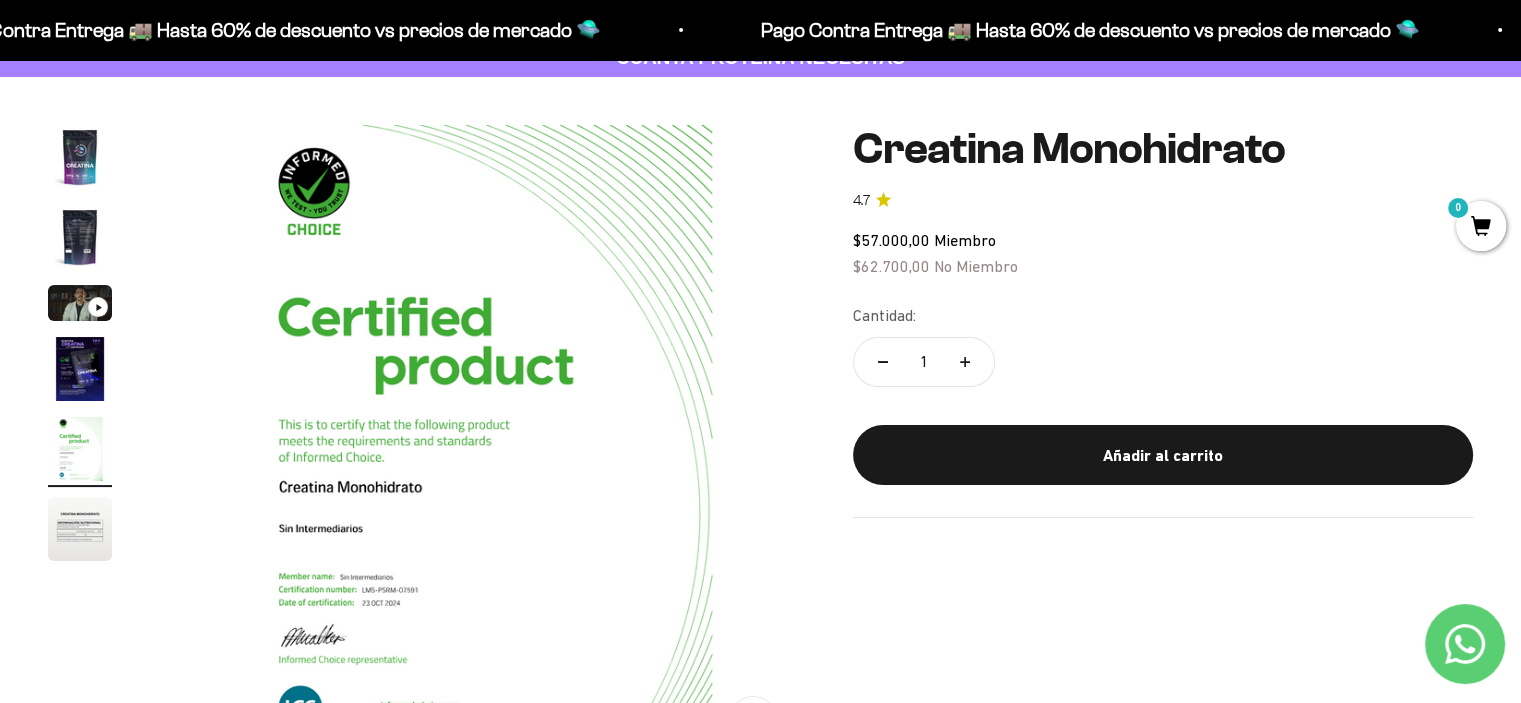 scroll, scrollTop: 0, scrollLeft: 2676, axis: horizontal 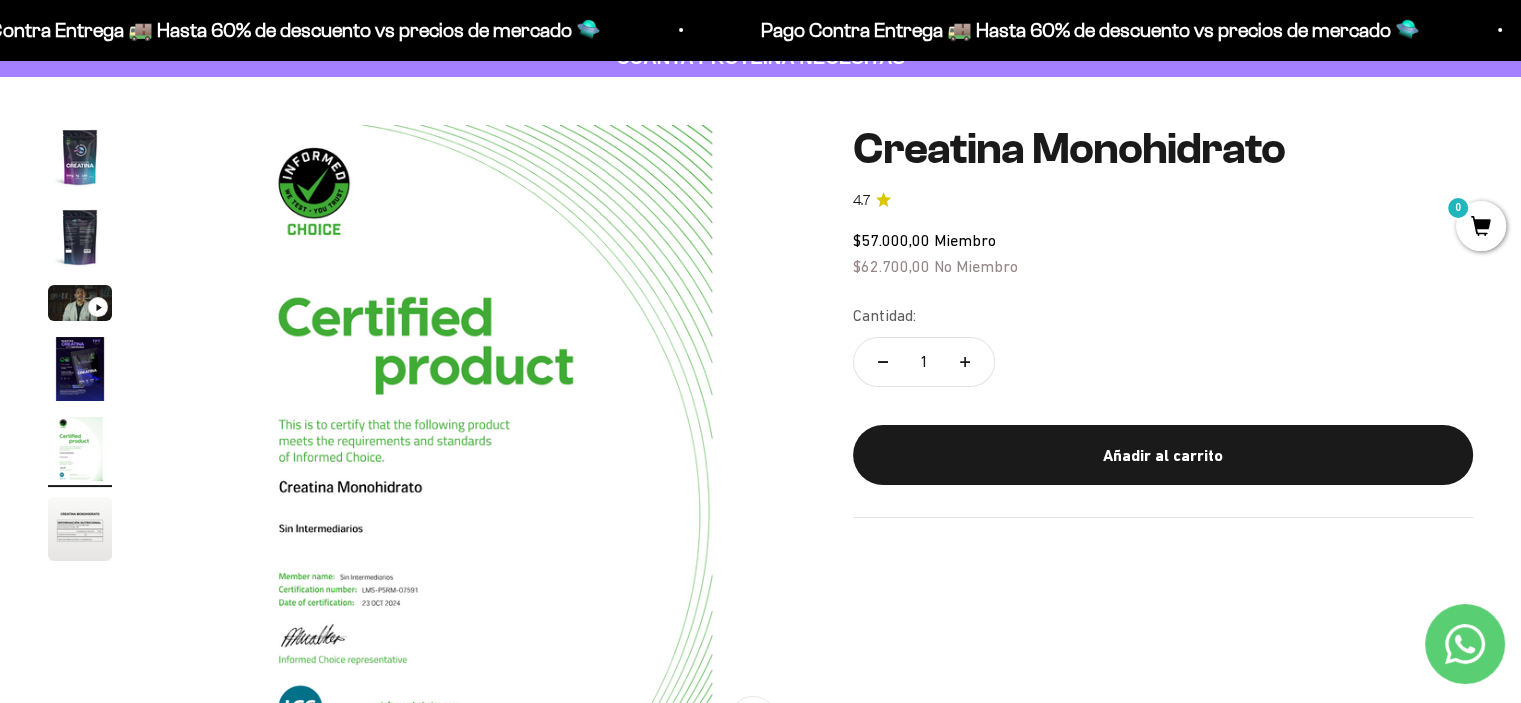 click at bounding box center [80, 449] 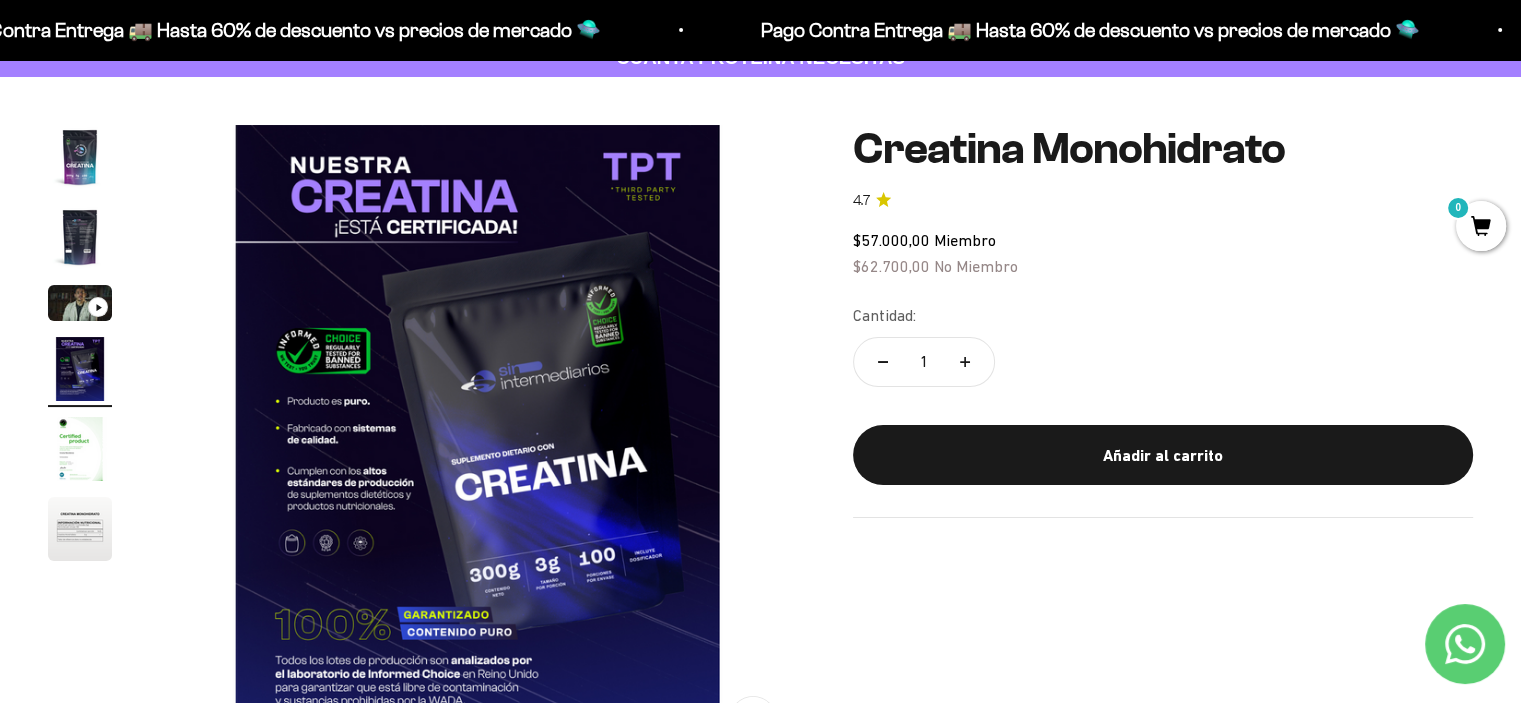 scroll, scrollTop: 0, scrollLeft: 2008, axis: horizontal 